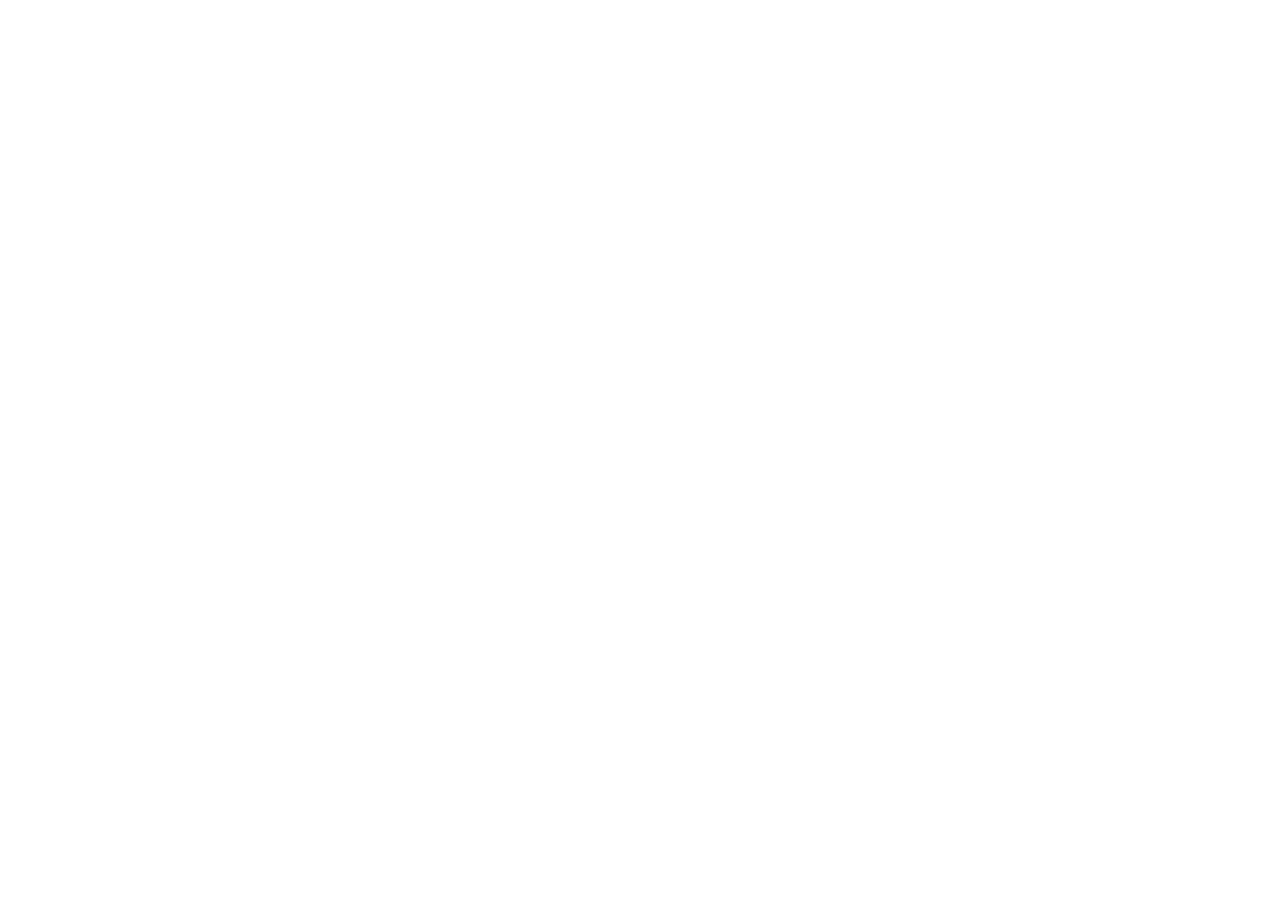 scroll, scrollTop: 0, scrollLeft: 0, axis: both 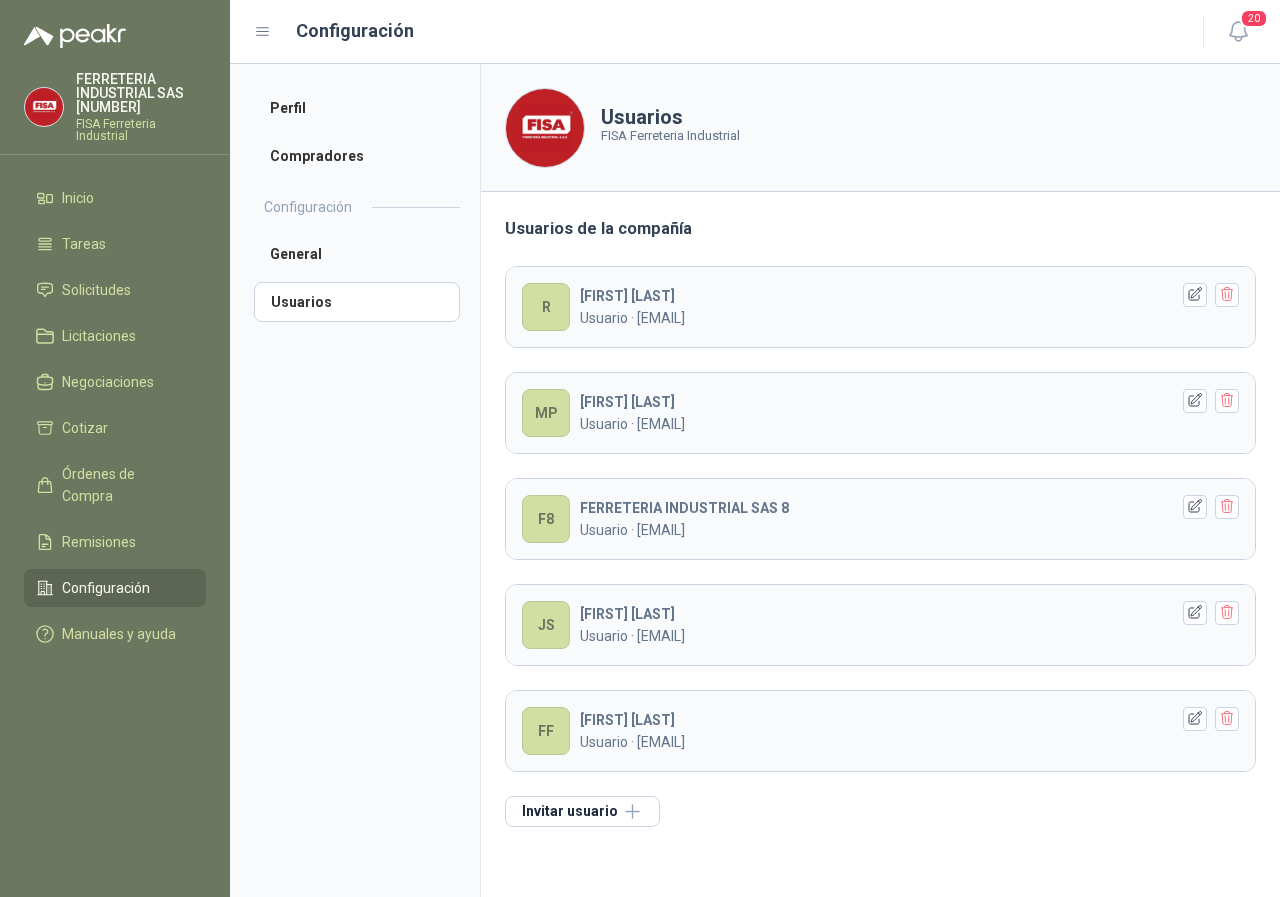 drag, startPoint x: 95, startPoint y: 290, endPoint x: 227, endPoint y: 315, distance: 134.34657 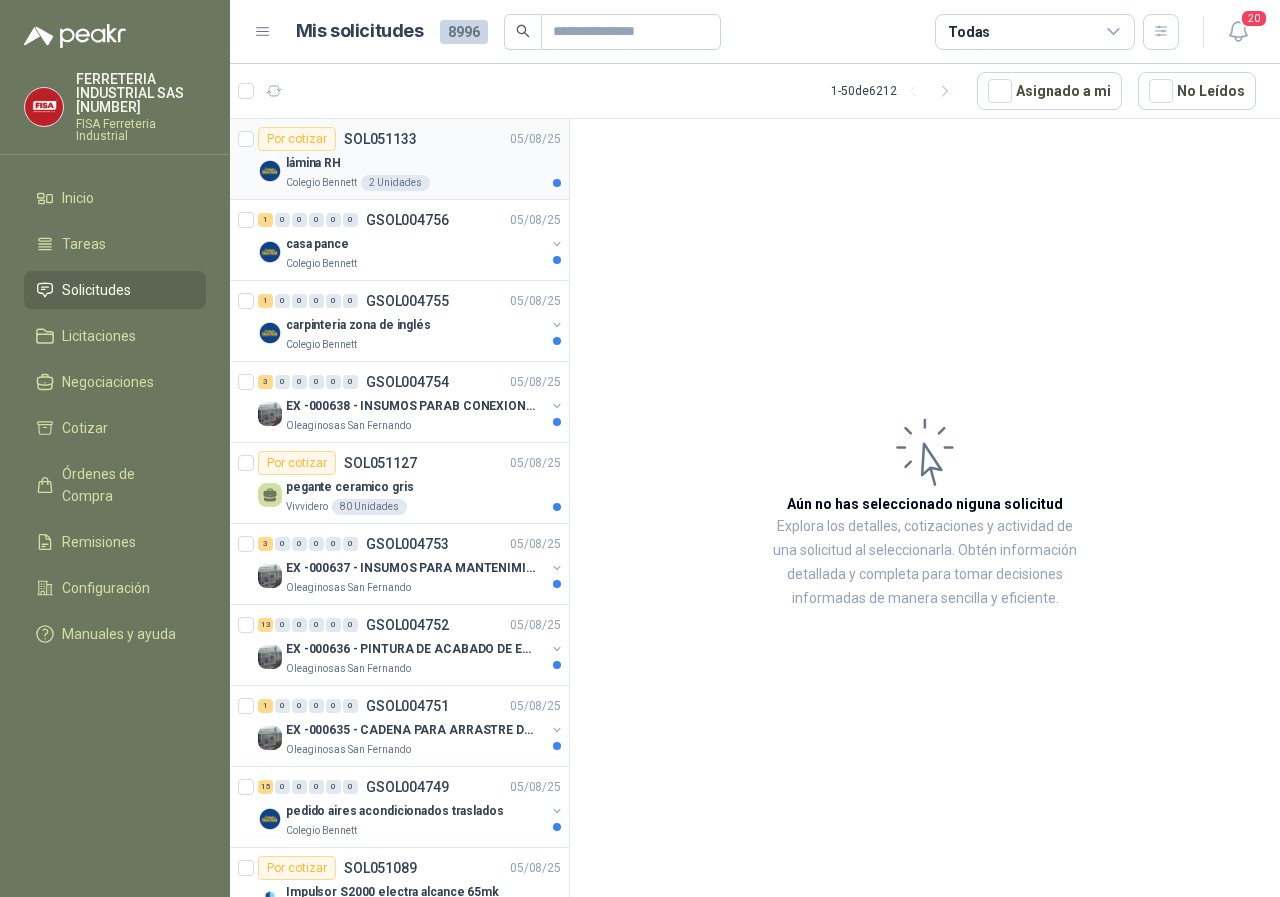 click on "Colegio Bennett" at bounding box center (321, 183) 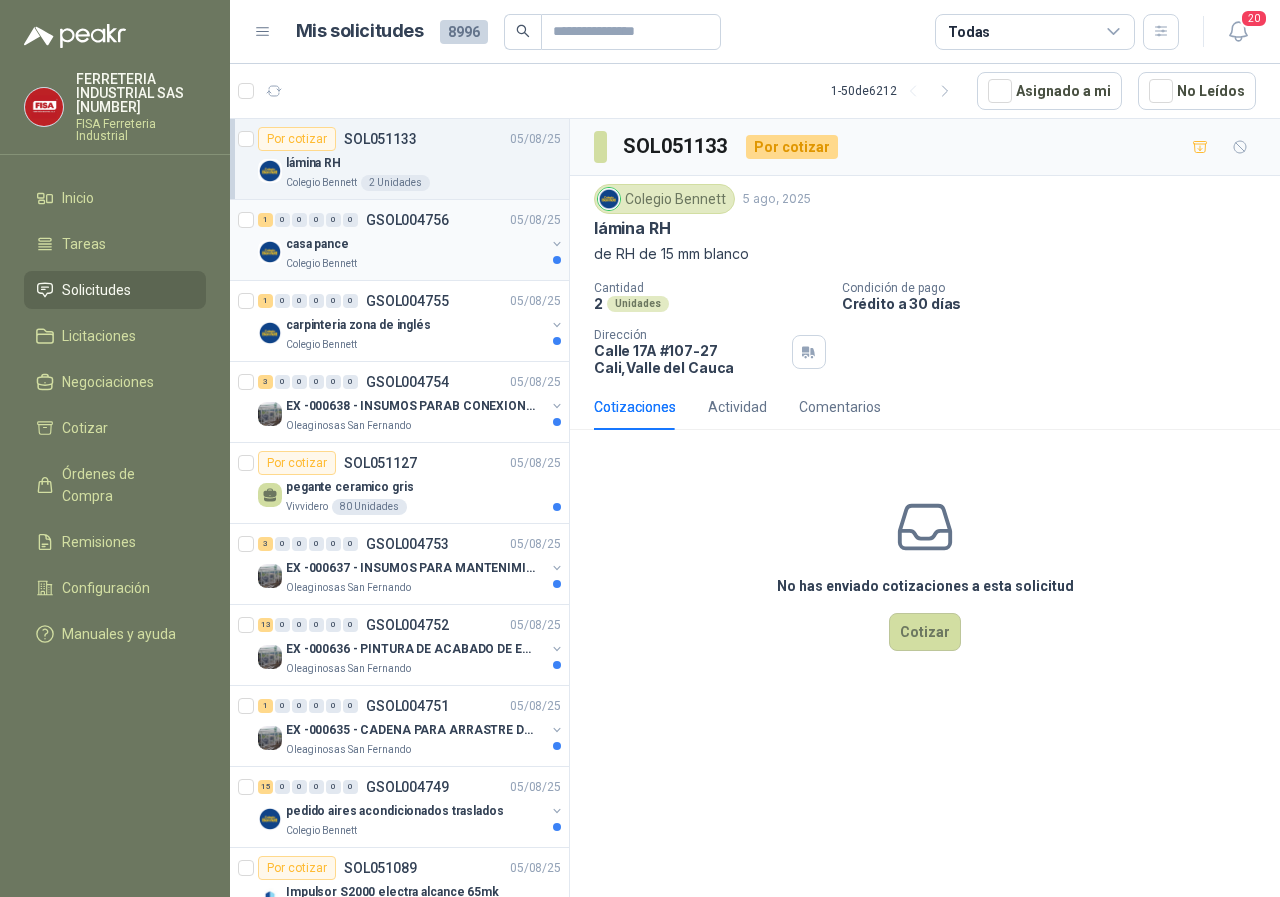 click on "Colegio Bennett" at bounding box center (321, 264) 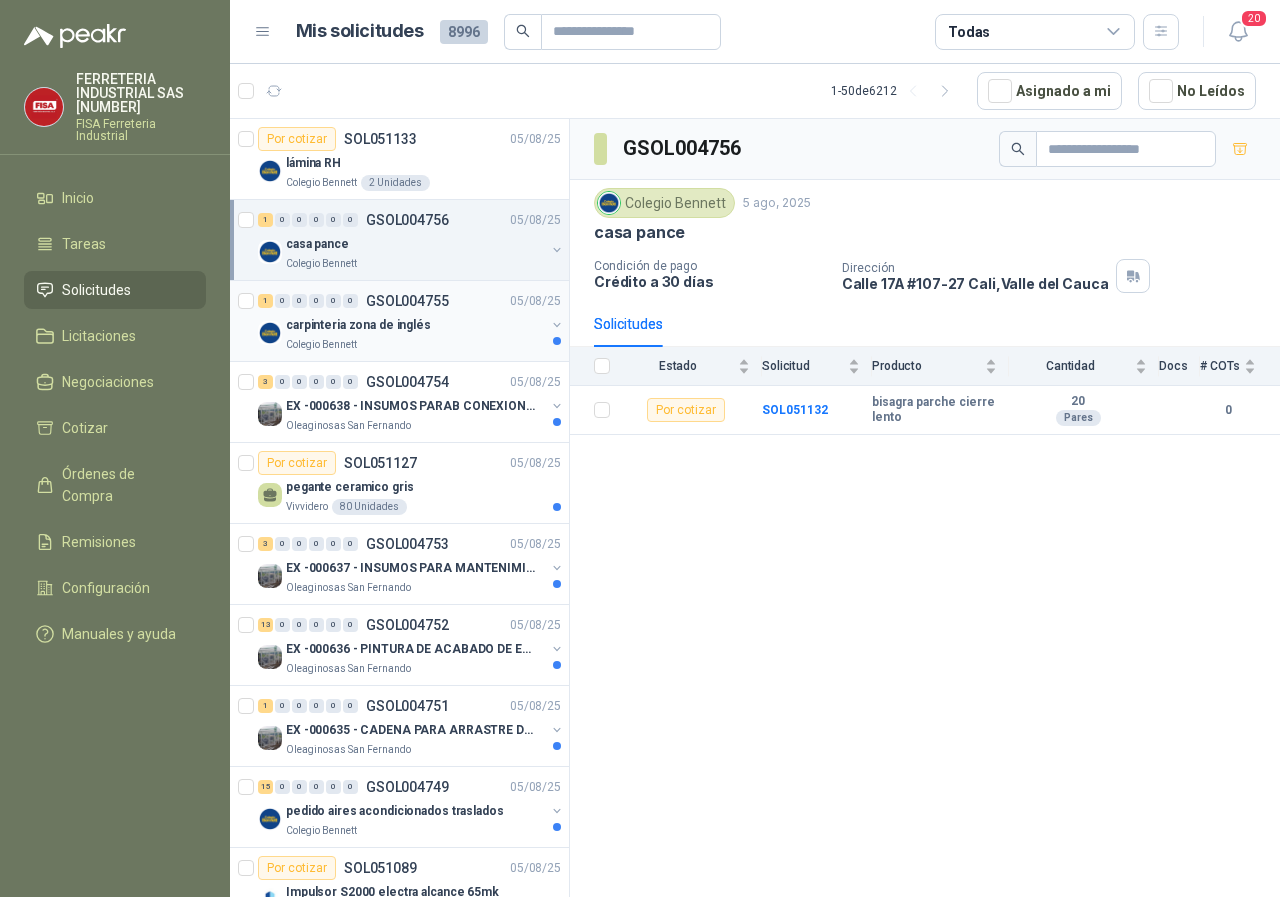 click on "Colegio Bennett" at bounding box center (321, 345) 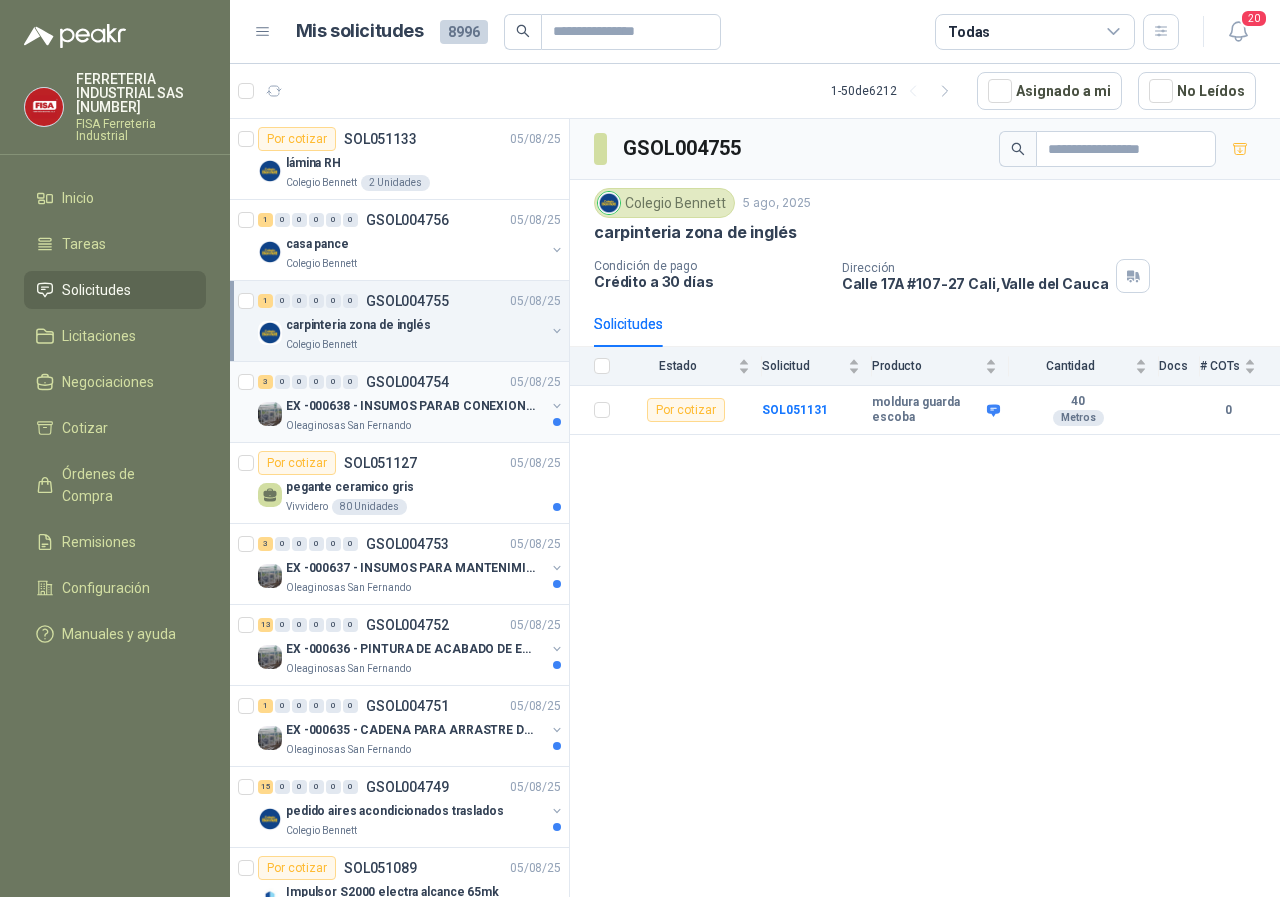 click on "Oleaginosas San Fernando" at bounding box center (348, 426) 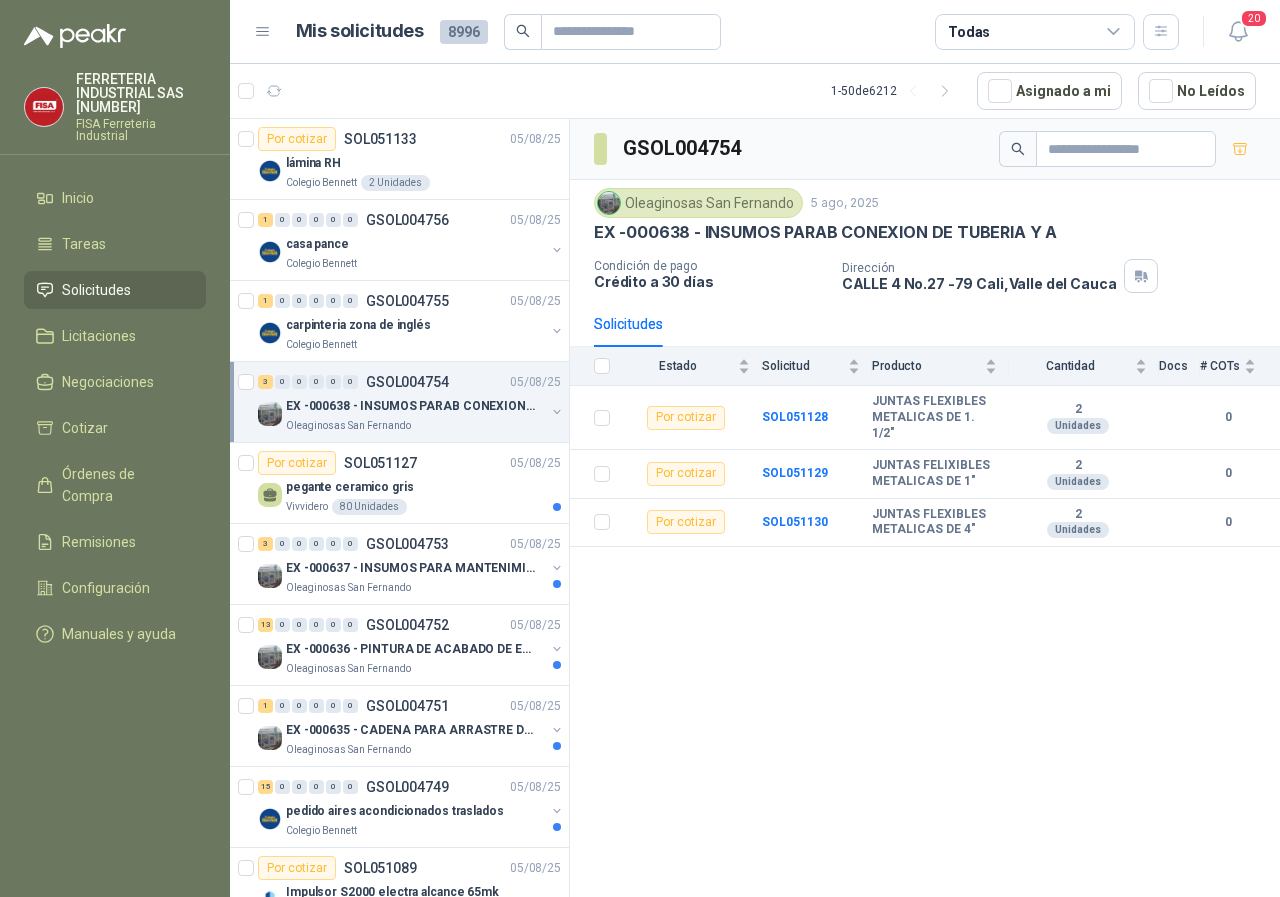 click on "Oleaginosas San Fernando" at bounding box center (348, 426) 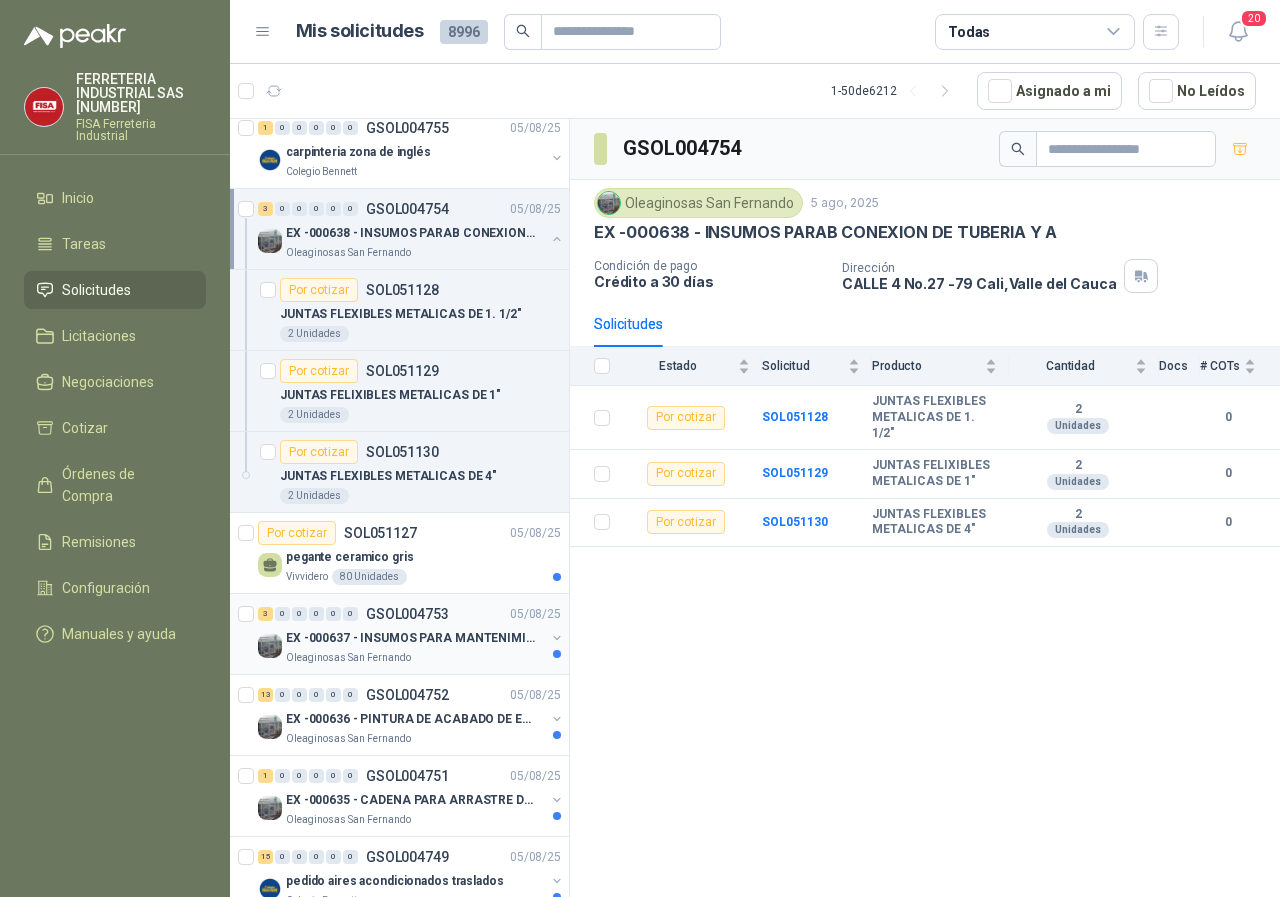 scroll, scrollTop: 200, scrollLeft: 0, axis: vertical 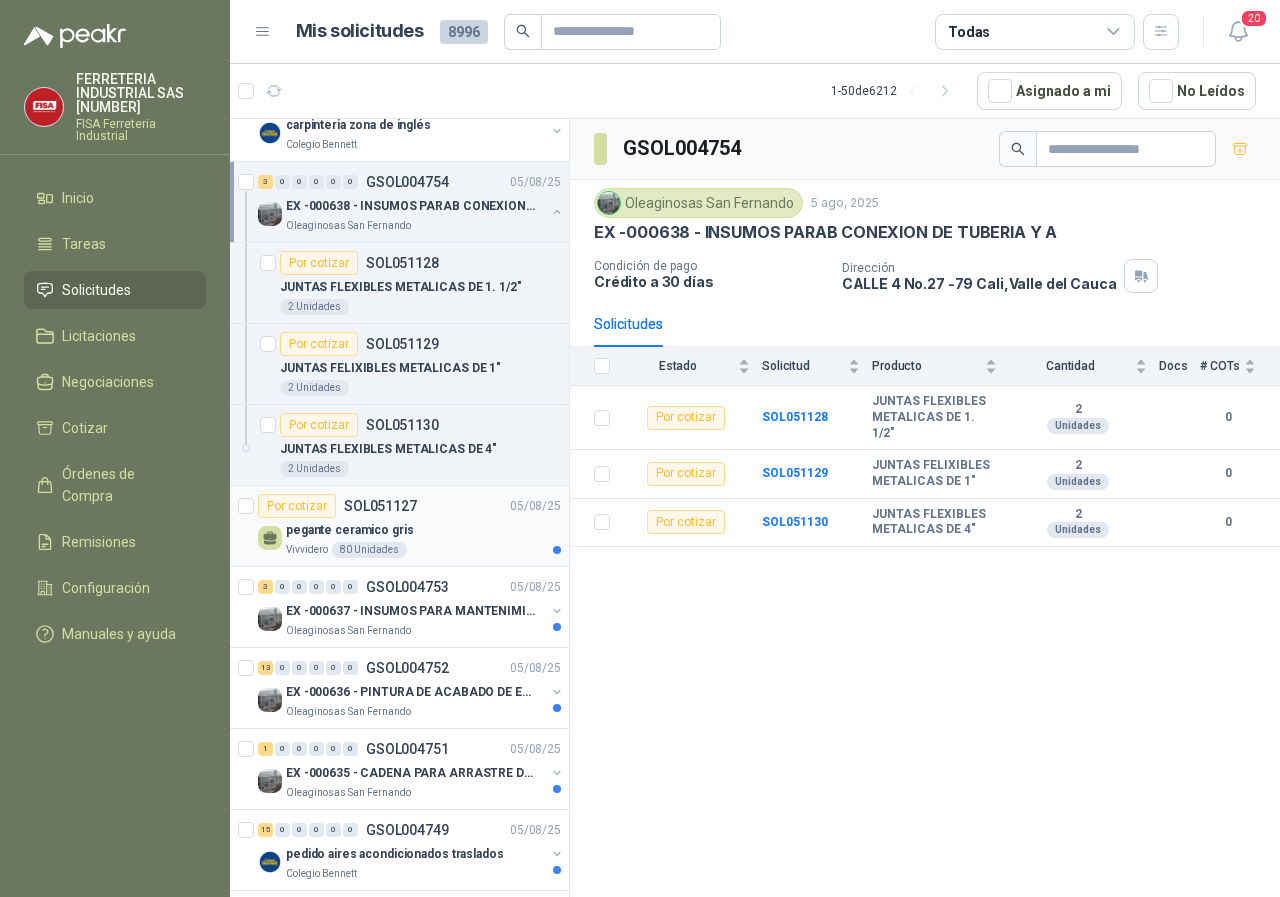 click on "Vivvidero" at bounding box center [307, 550] 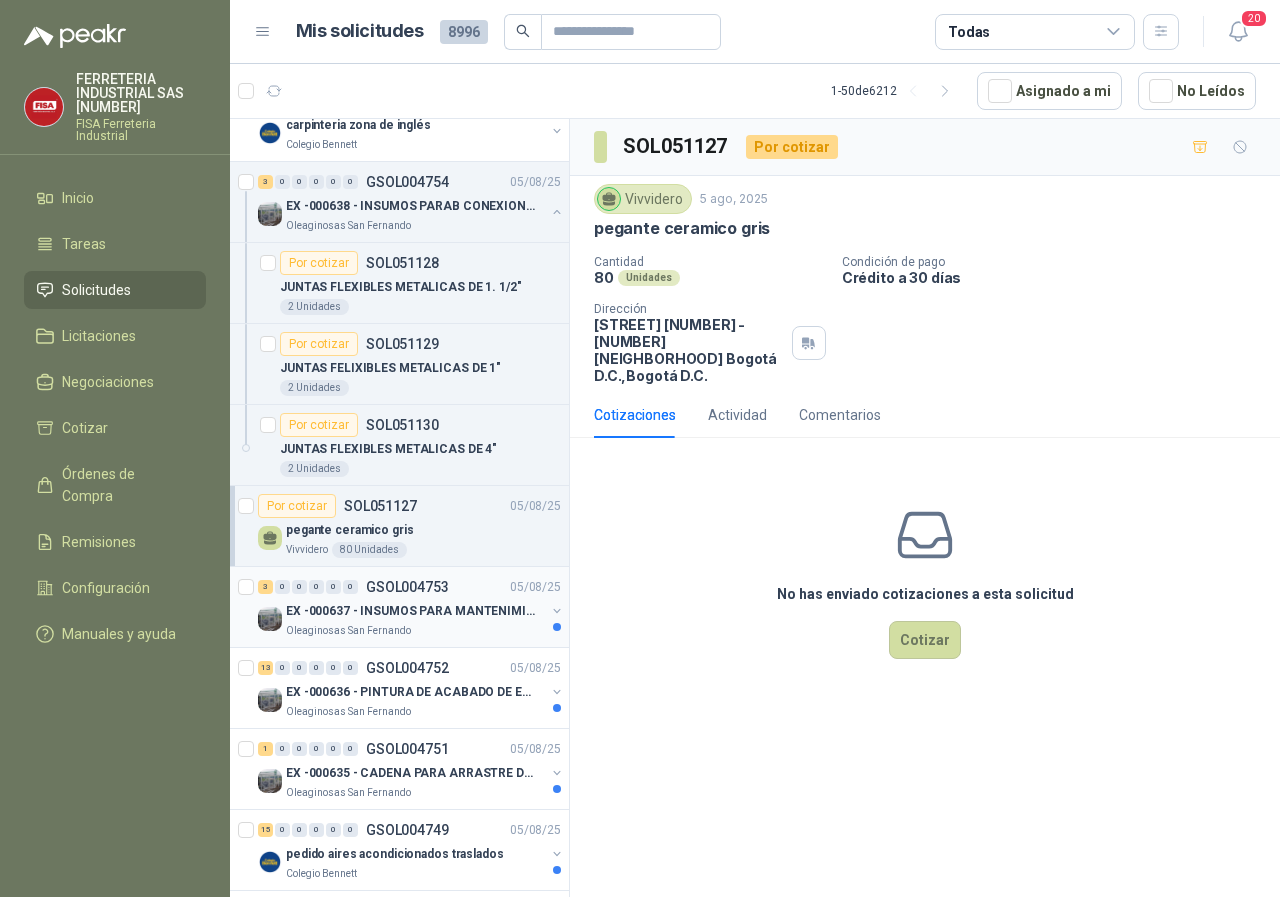 click on "Oleaginosas San Fernando" at bounding box center [348, 631] 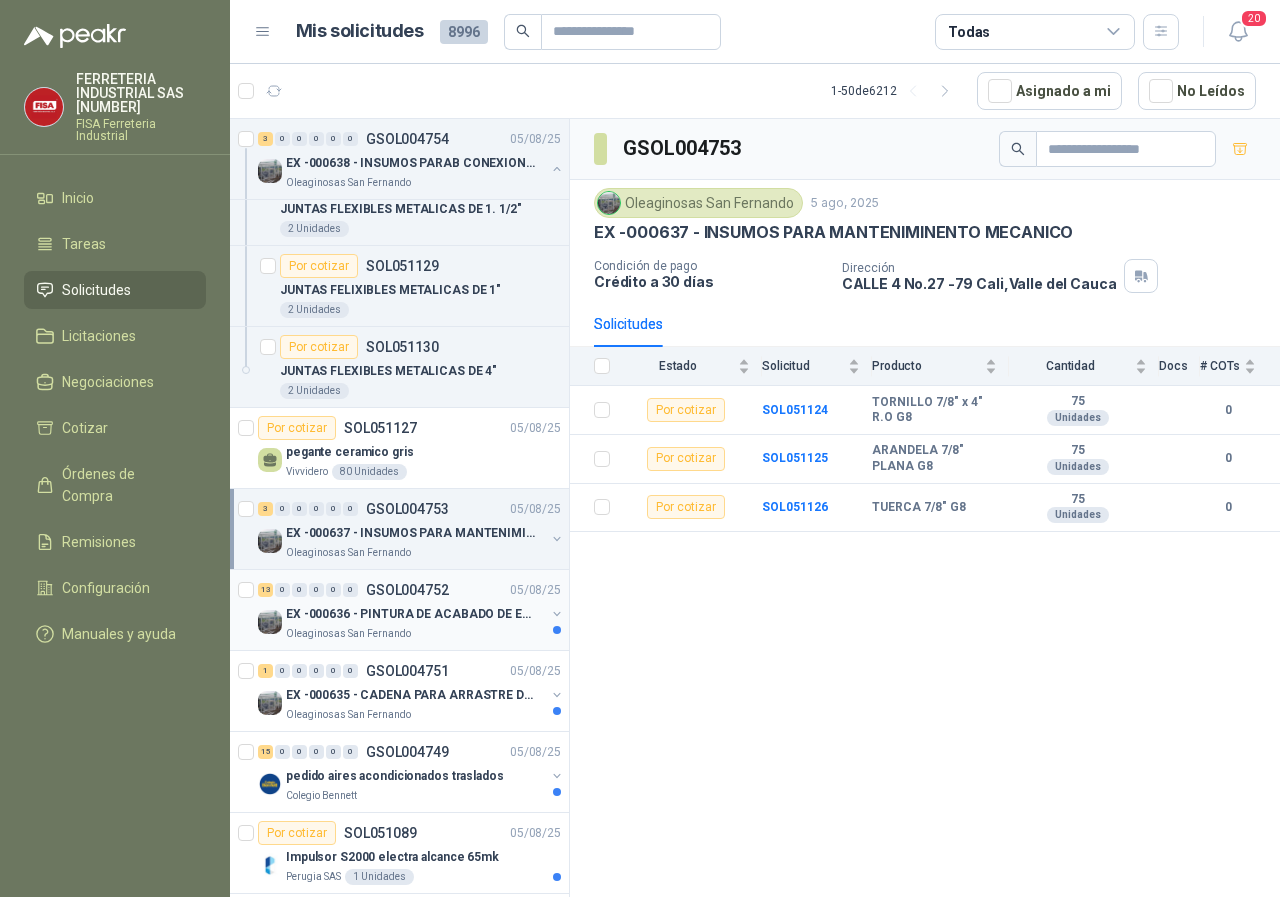 scroll, scrollTop: 300, scrollLeft: 0, axis: vertical 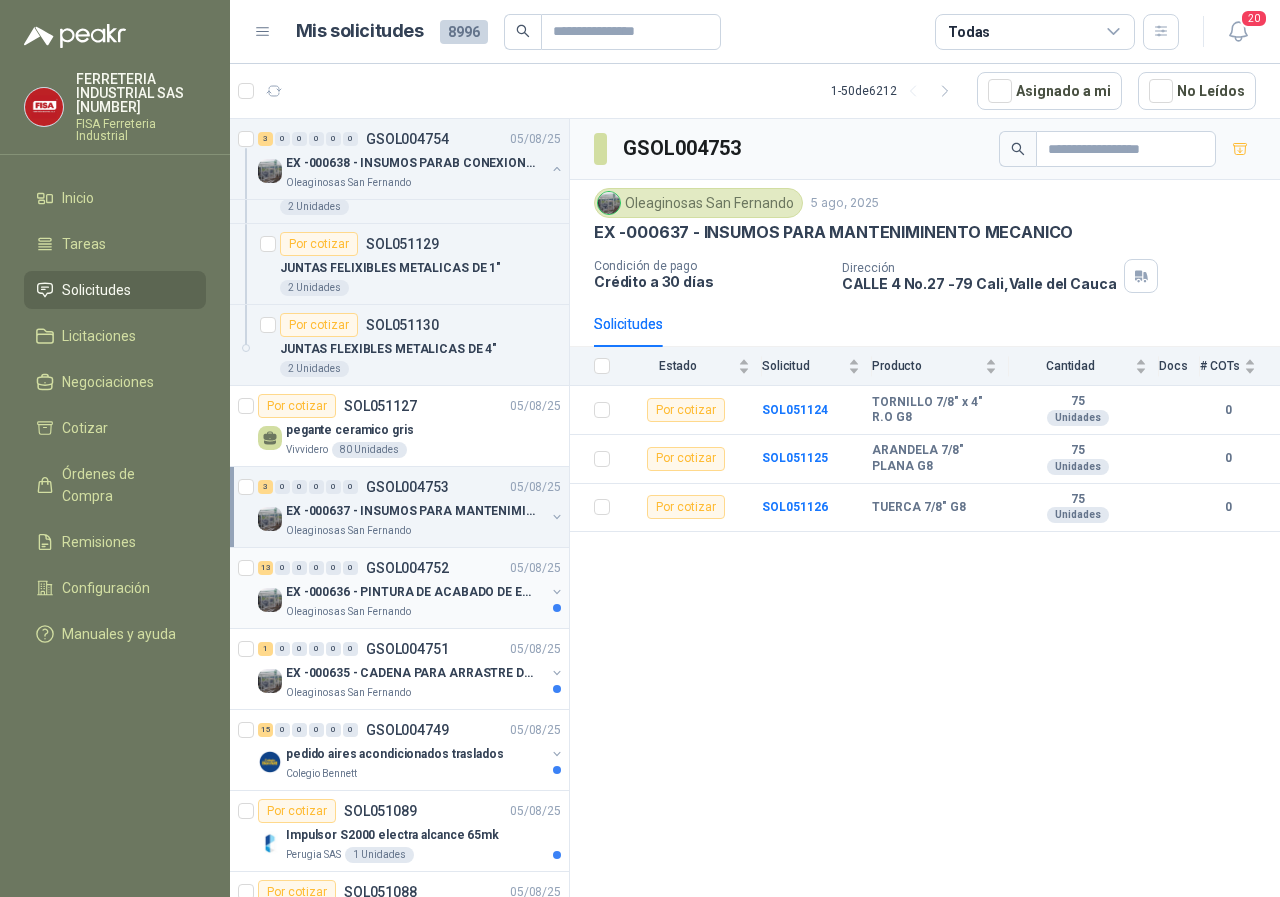 click on "Oleaginosas San Fernando" at bounding box center [348, 612] 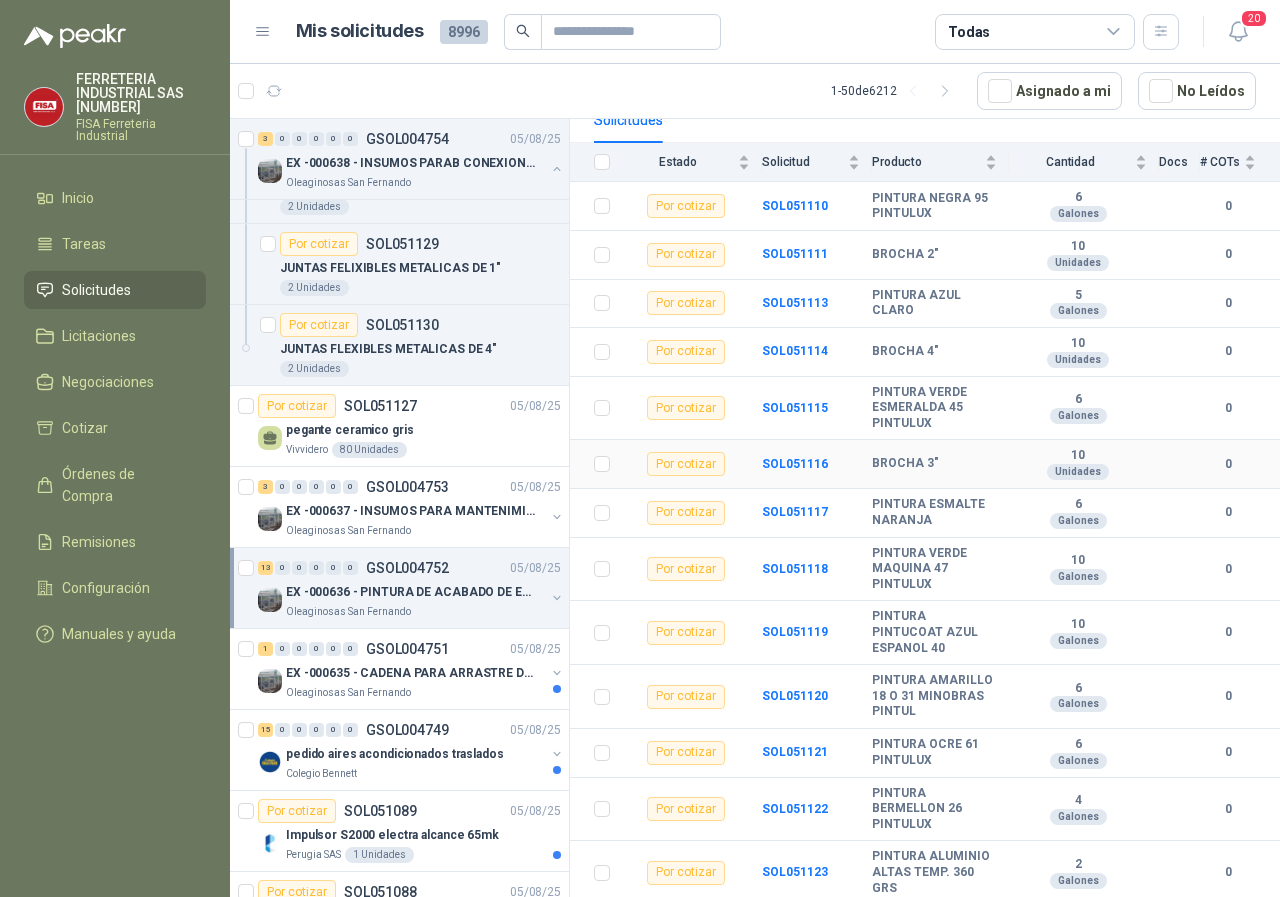 scroll, scrollTop: 205, scrollLeft: 0, axis: vertical 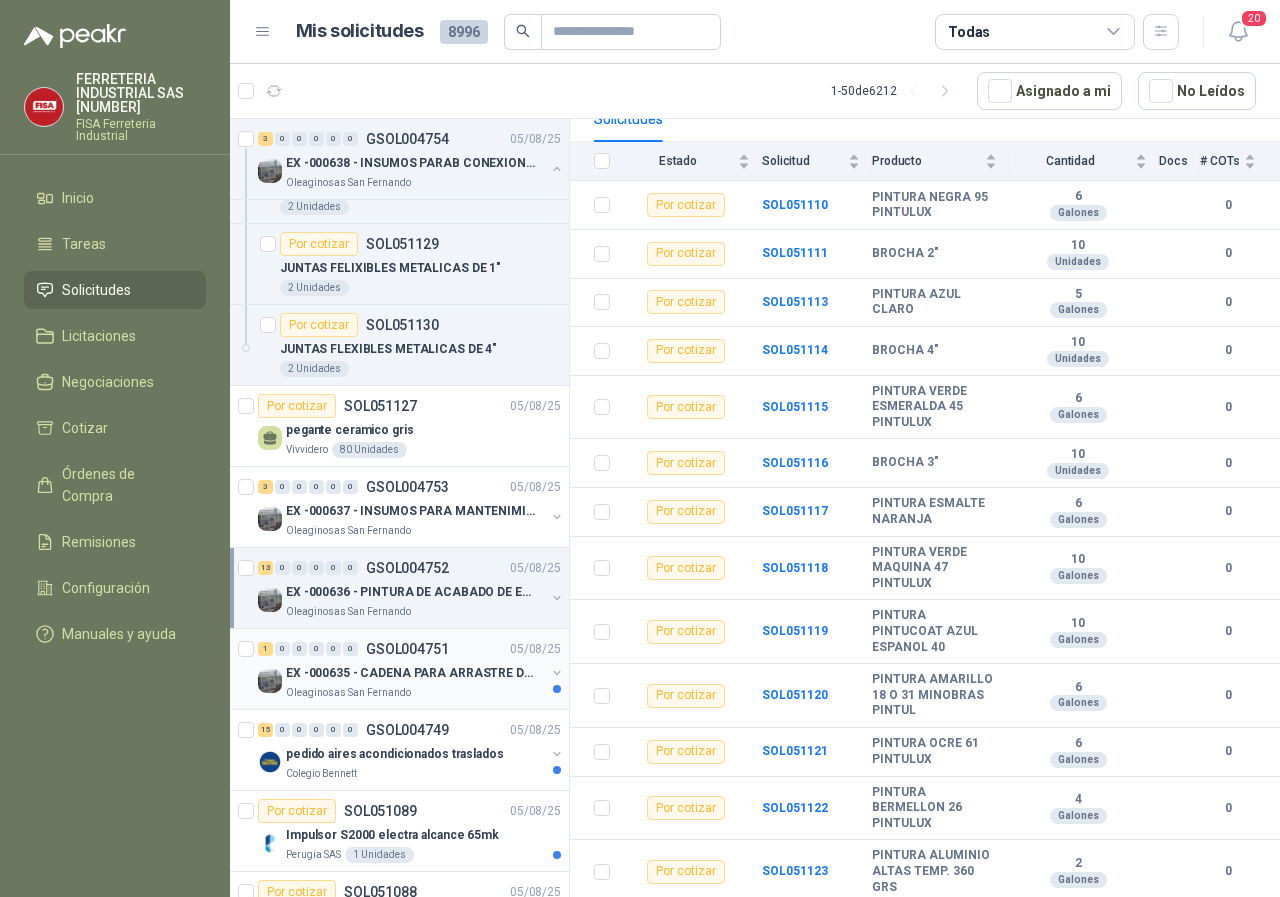 click on "Oleaginosas San Fernando" at bounding box center [348, 693] 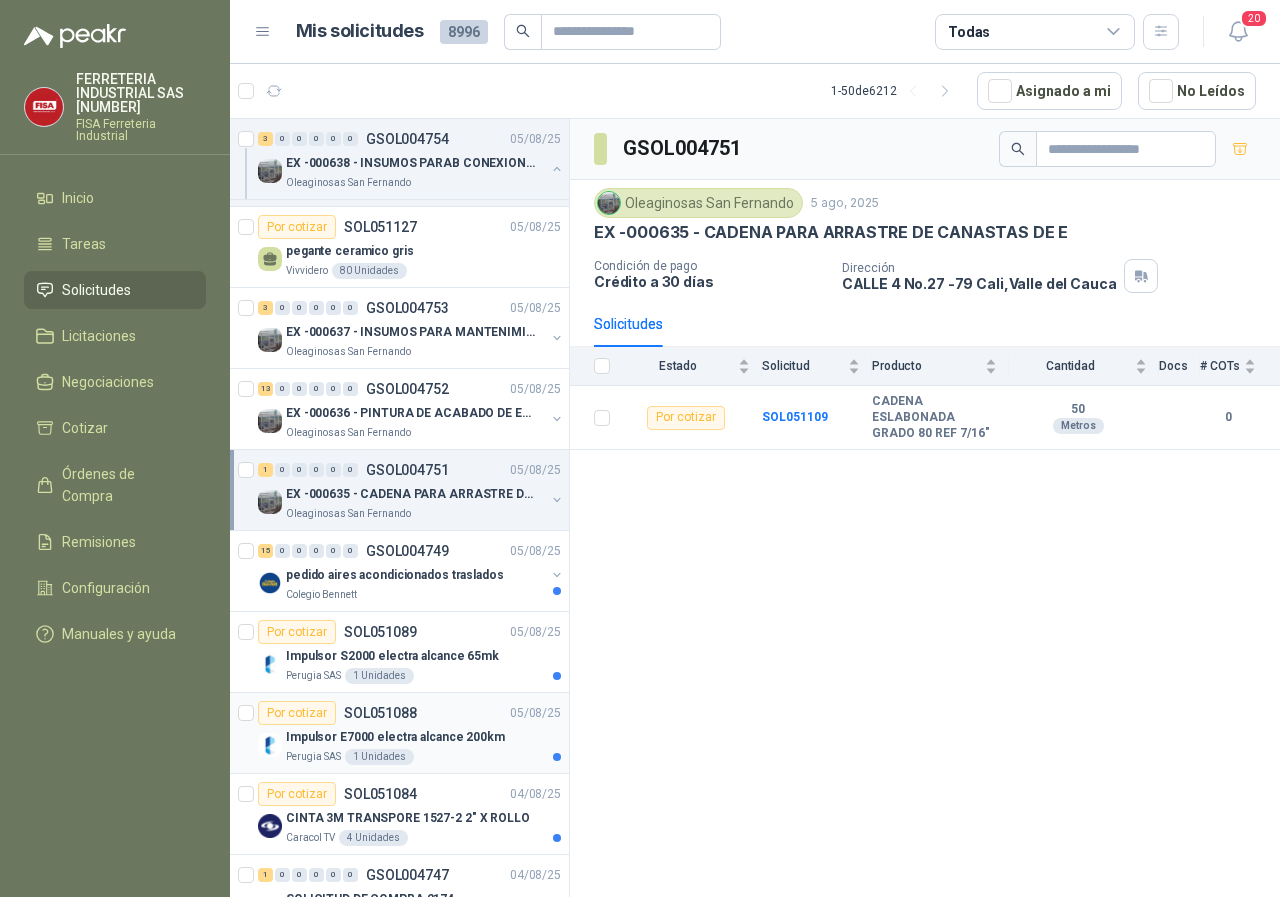 scroll, scrollTop: 500, scrollLeft: 0, axis: vertical 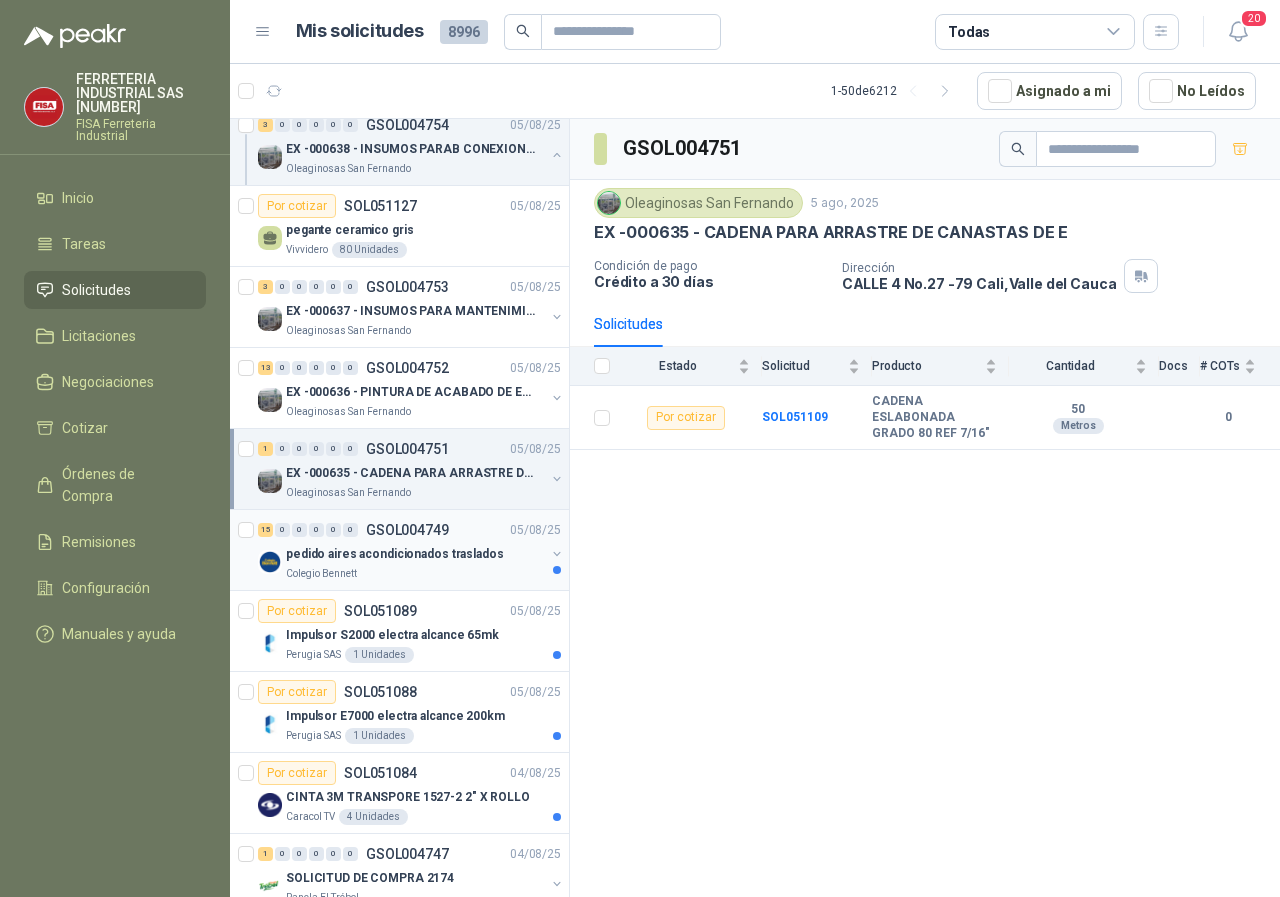 click on "Colegio Bennett" at bounding box center (321, 574) 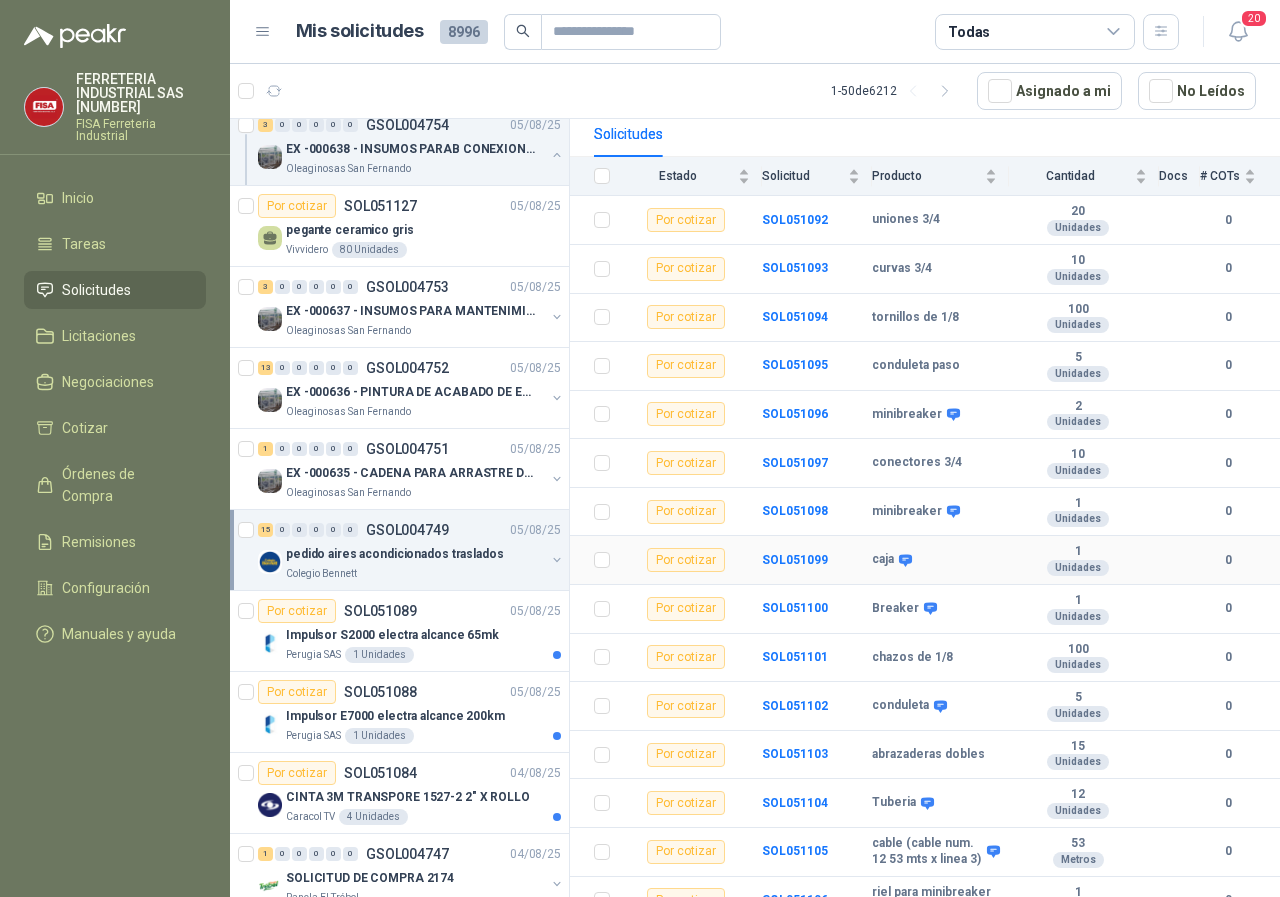 scroll, scrollTop: 226, scrollLeft: 0, axis: vertical 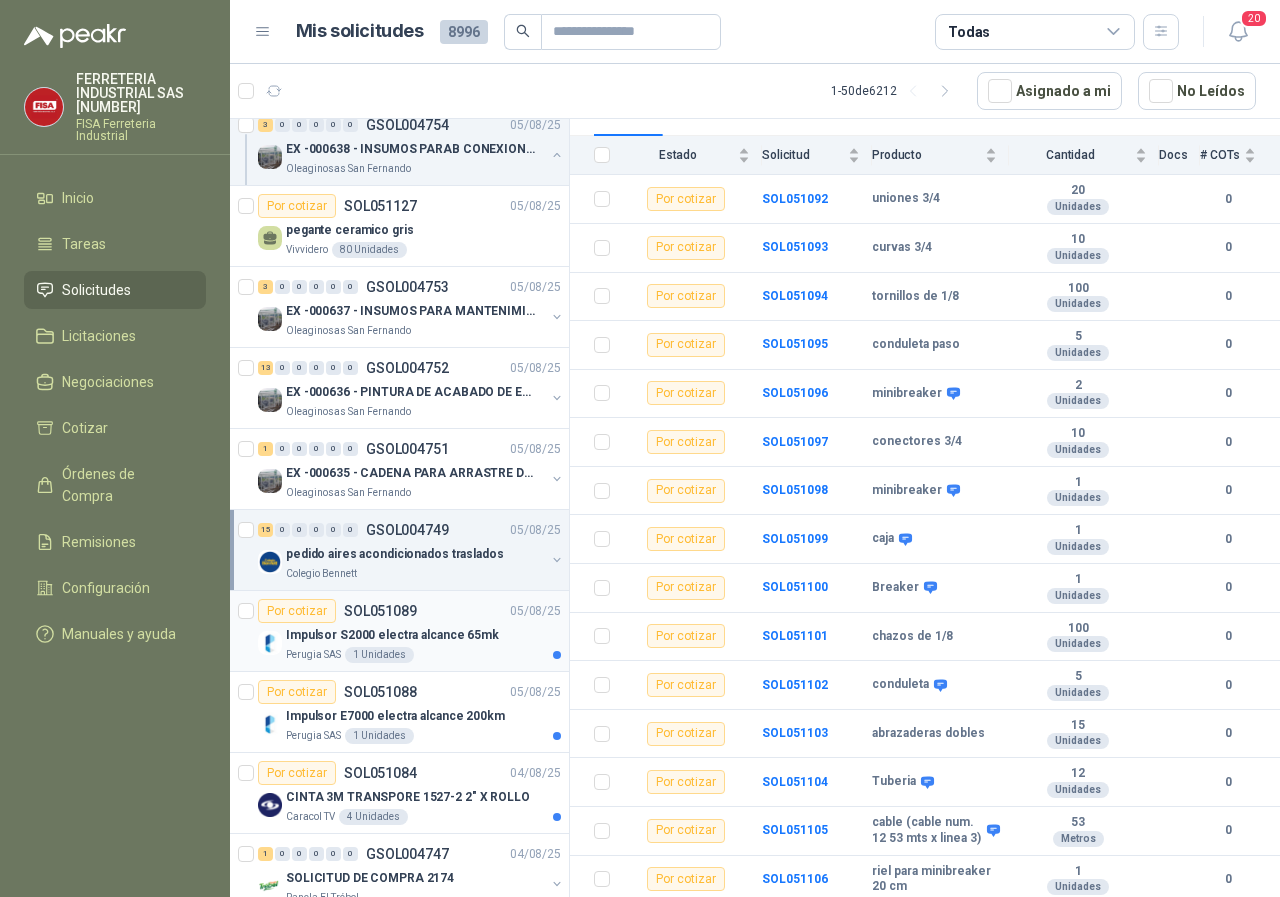 click on "Perugia SAS" at bounding box center [313, 655] 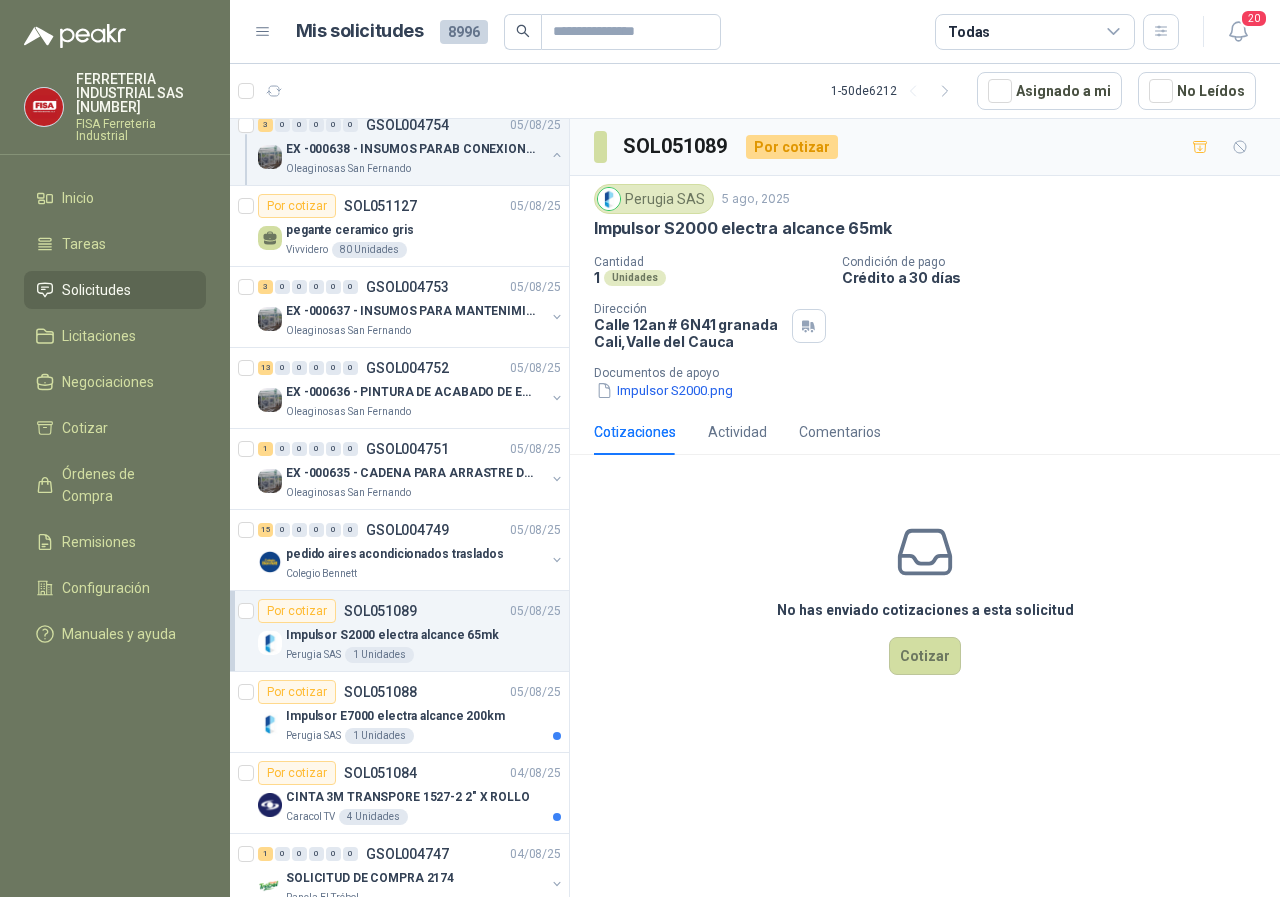 click on "Perugia SAS" at bounding box center (313, 655) 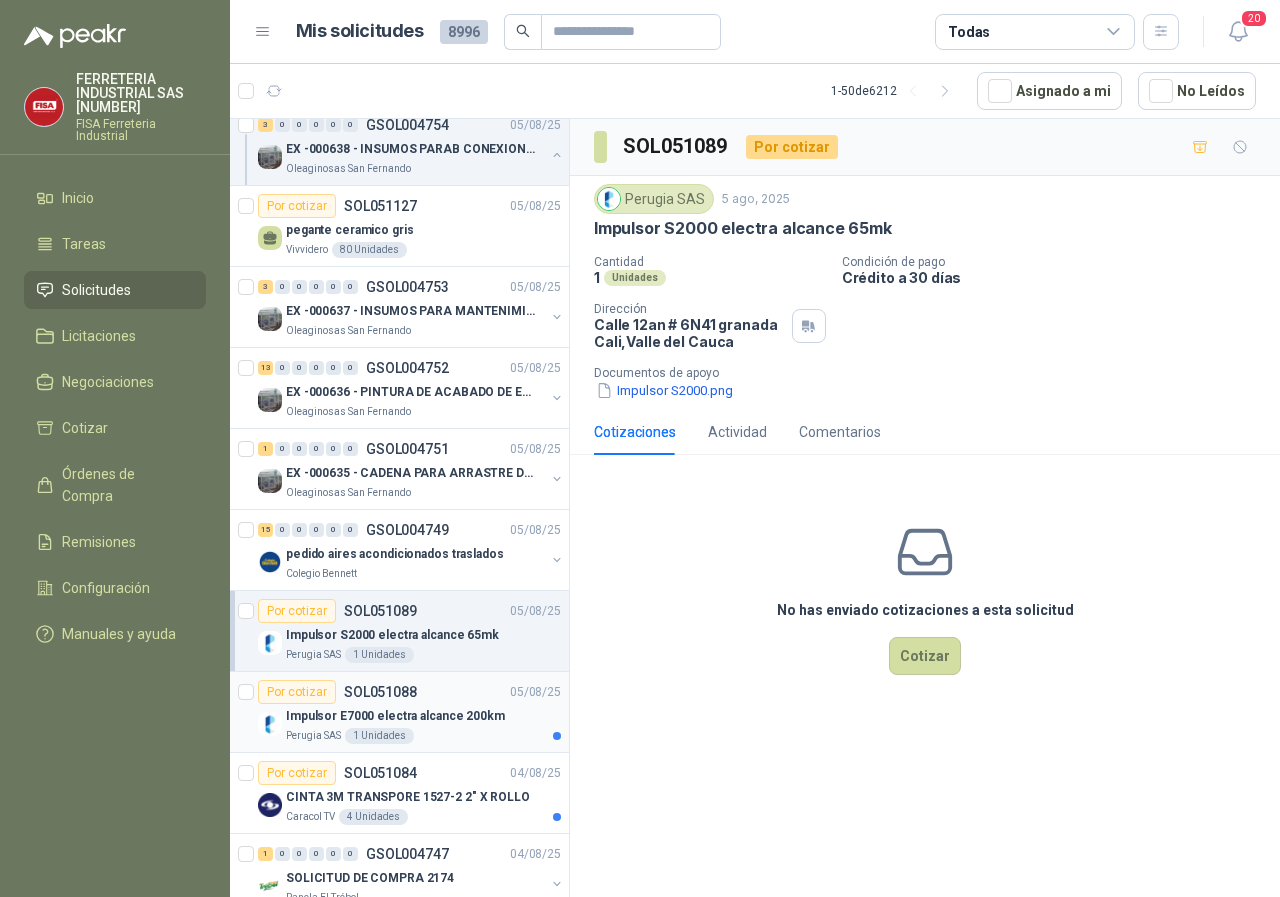 click on "Perugia SAS" at bounding box center [313, 736] 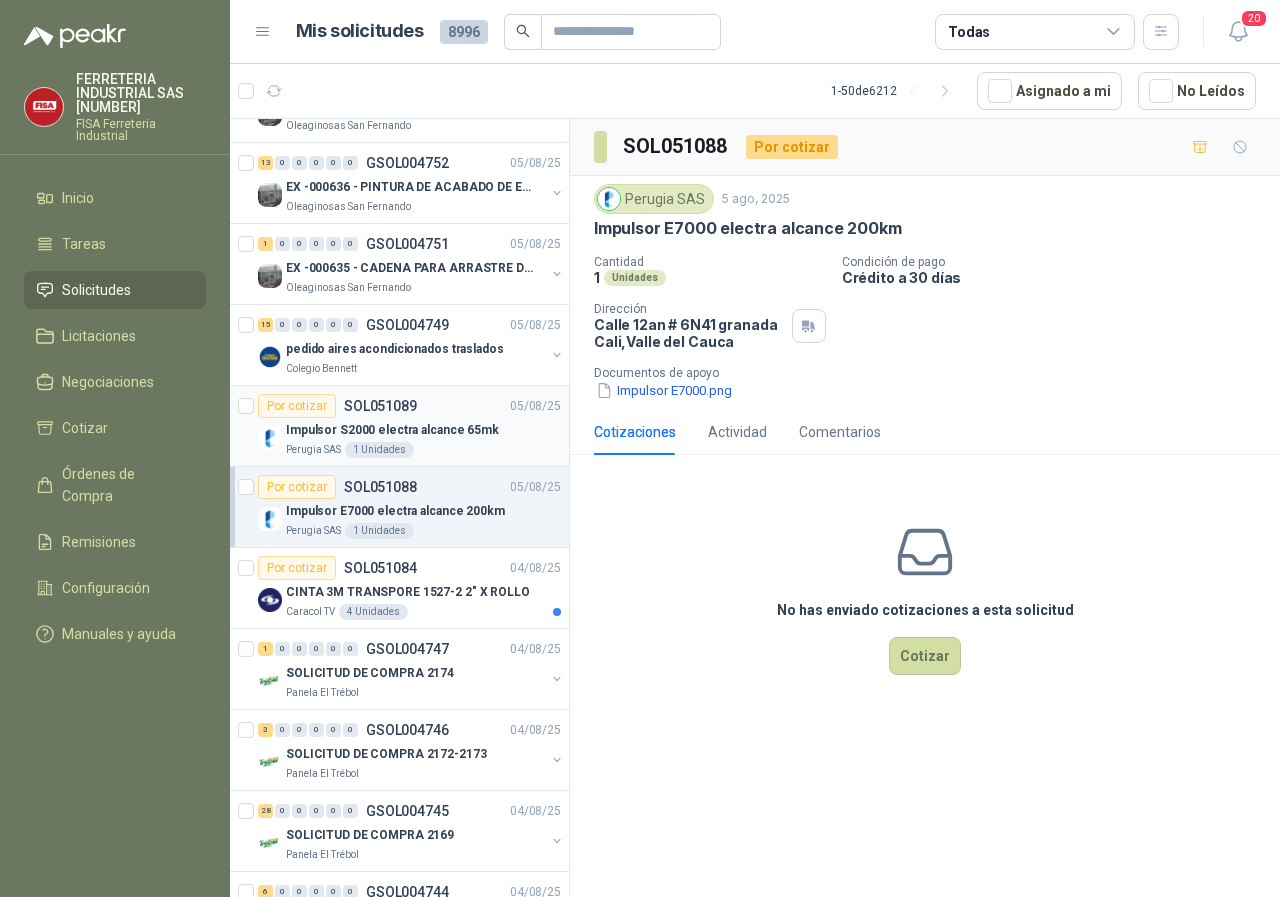 scroll, scrollTop: 800, scrollLeft: 0, axis: vertical 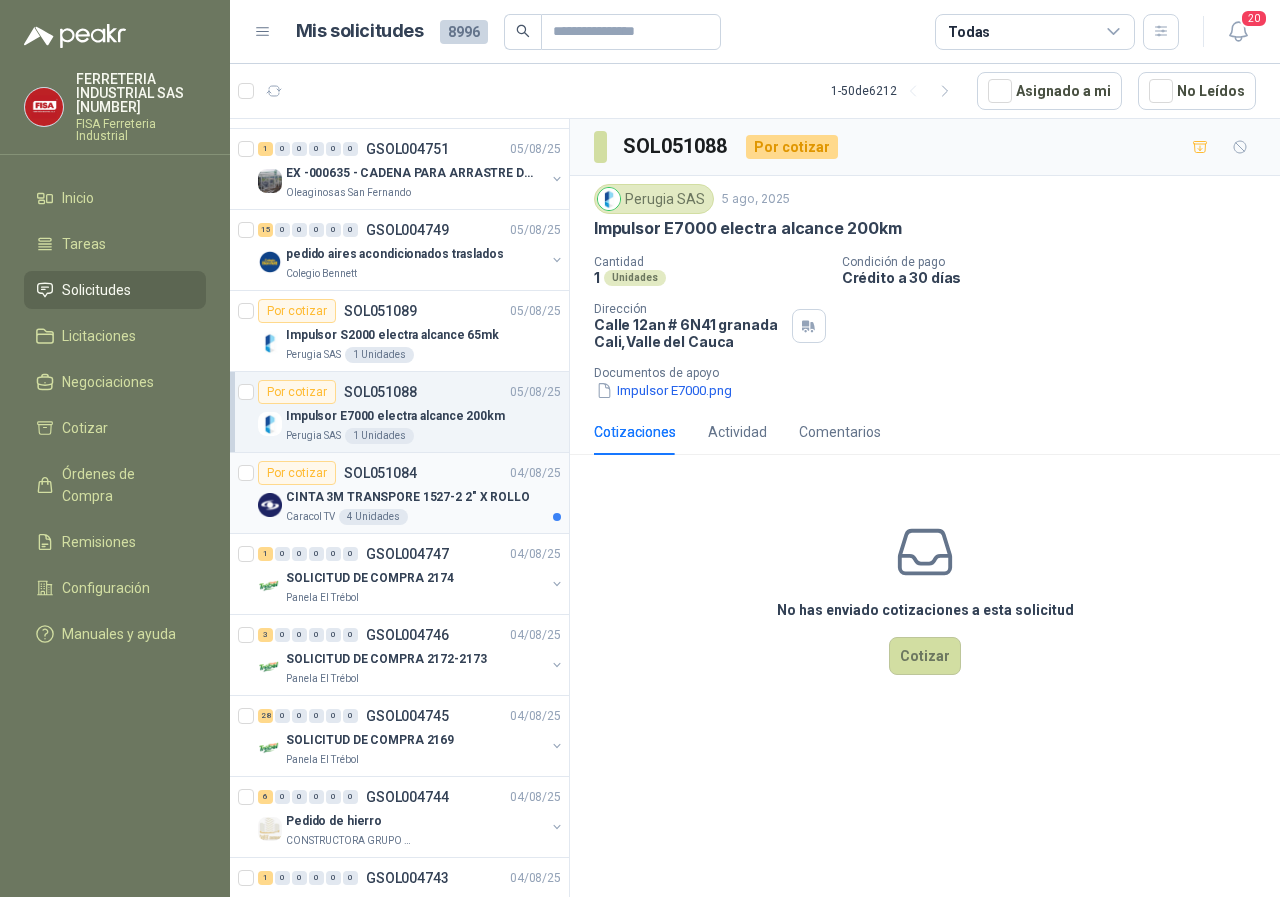 click on "Caracol TV" at bounding box center (310, 517) 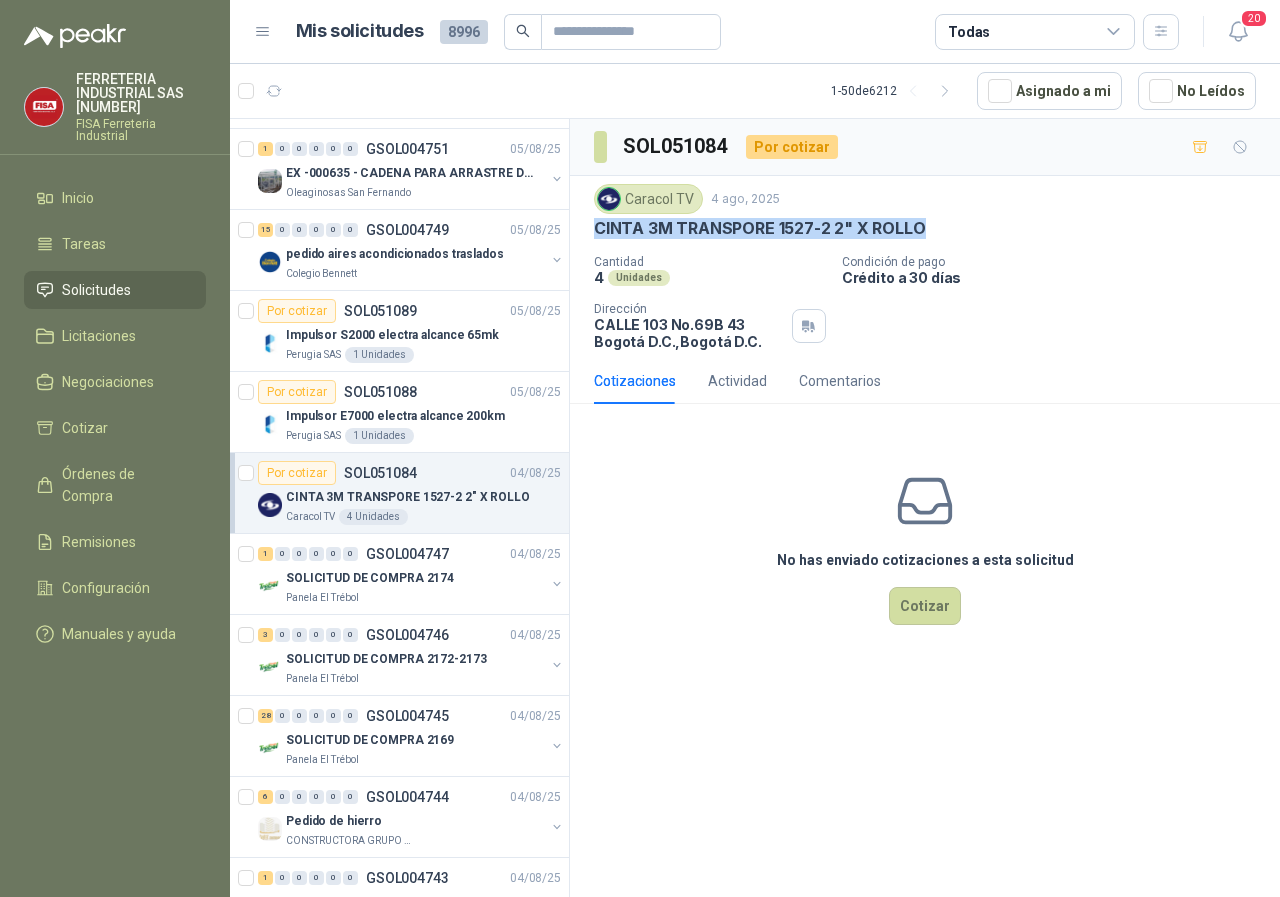drag, startPoint x: 594, startPoint y: 224, endPoint x: 926, endPoint y: 221, distance: 332.01355 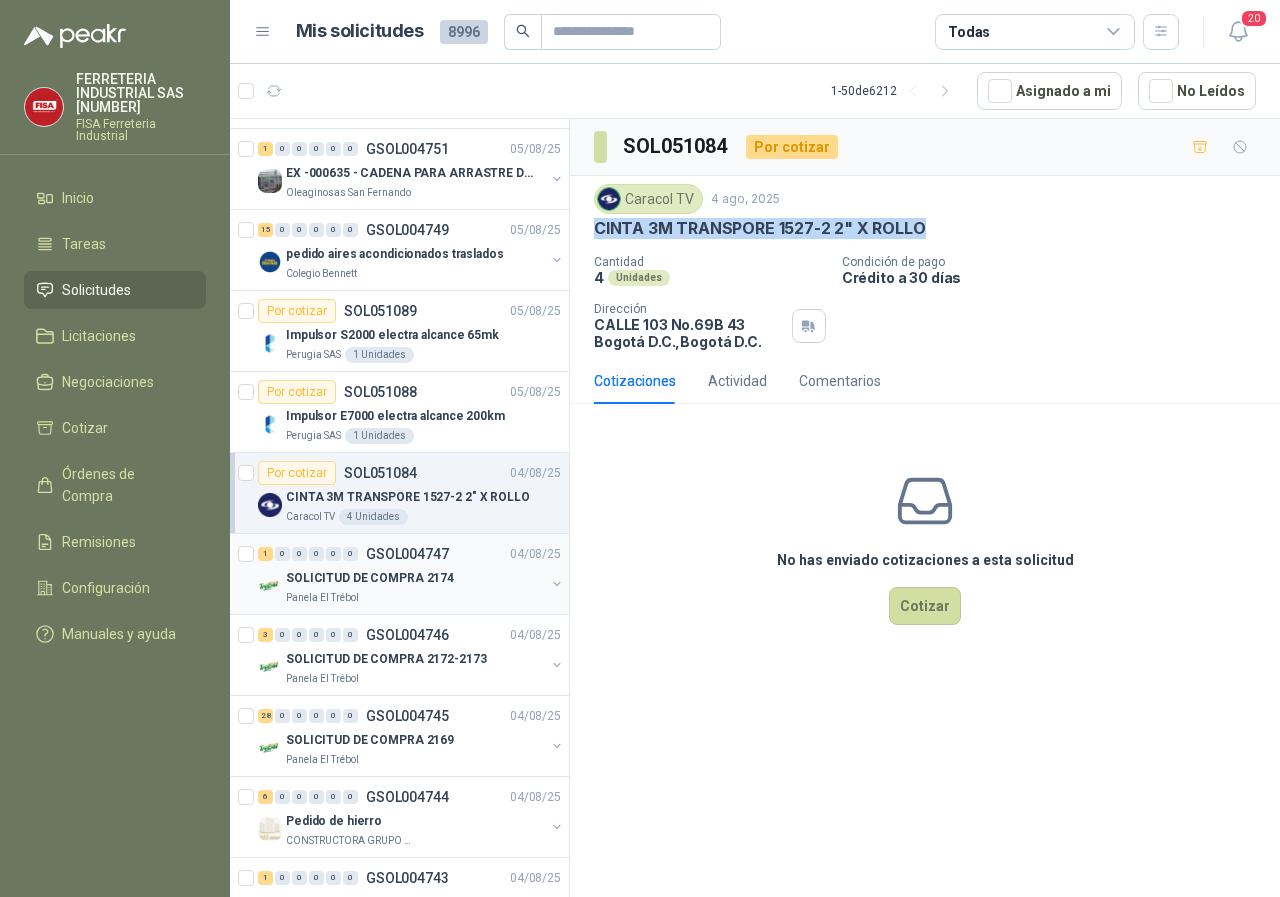 click on "Panela El Trébol" at bounding box center [322, 598] 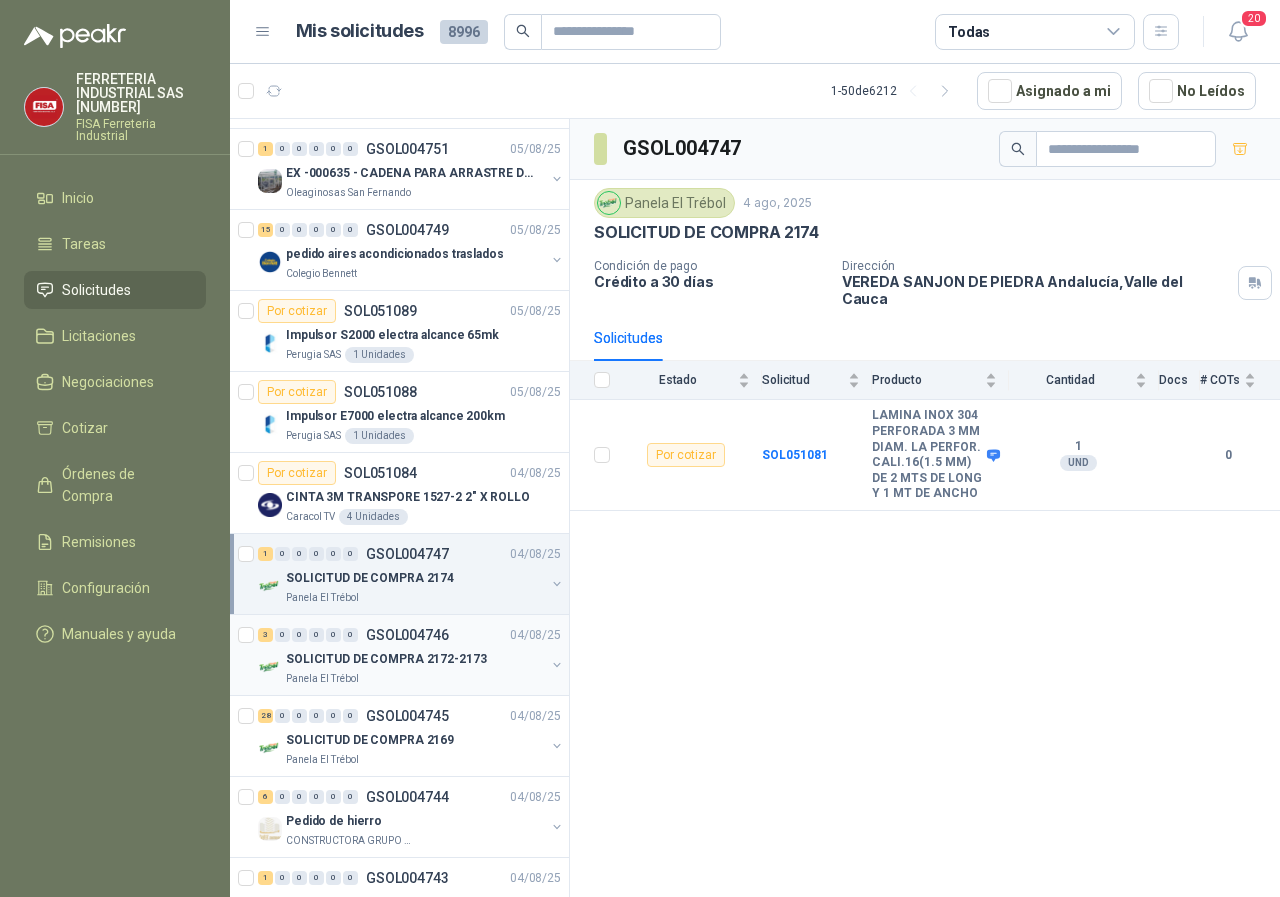 click on "Panela El Trébol" at bounding box center [322, 679] 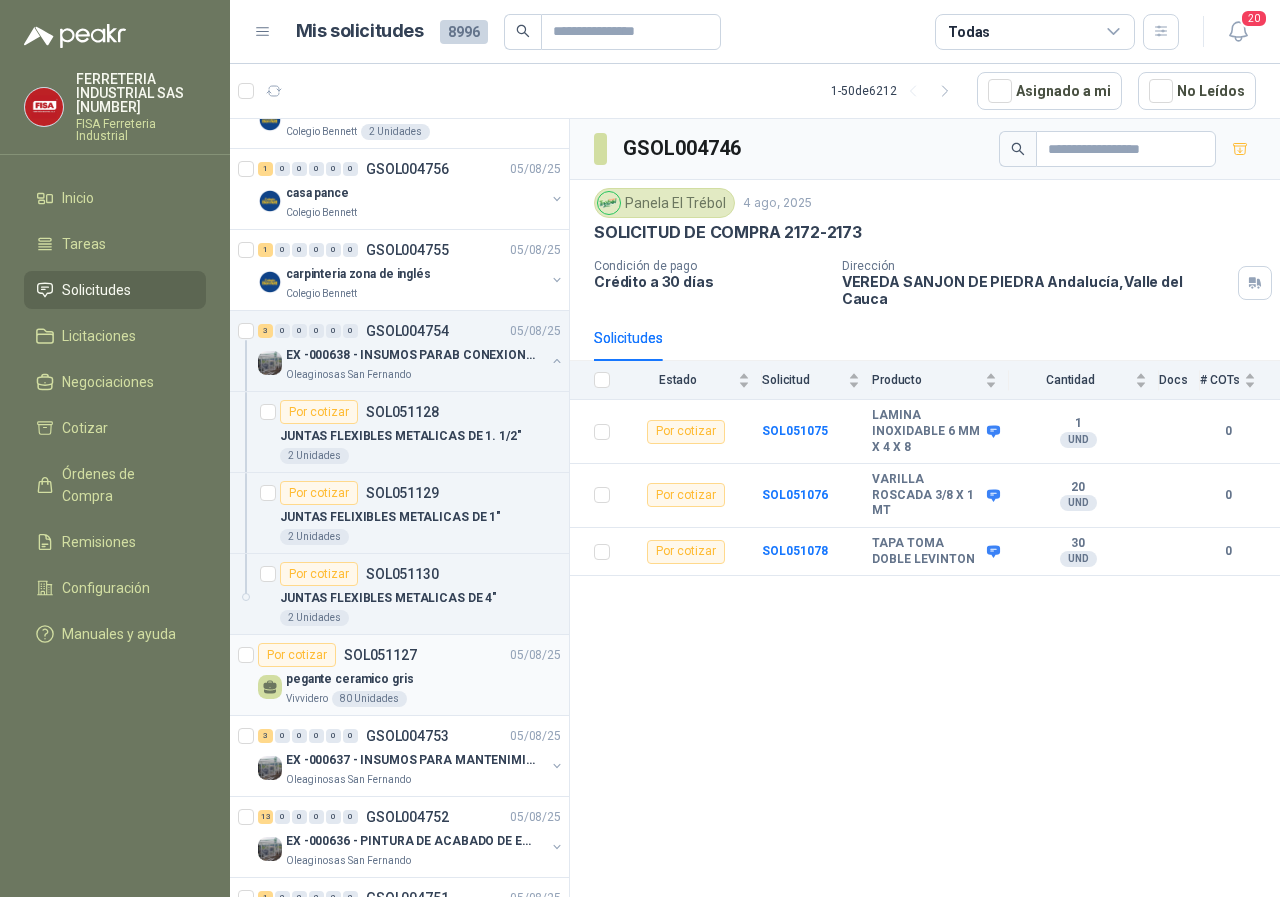 scroll, scrollTop: 0, scrollLeft: 0, axis: both 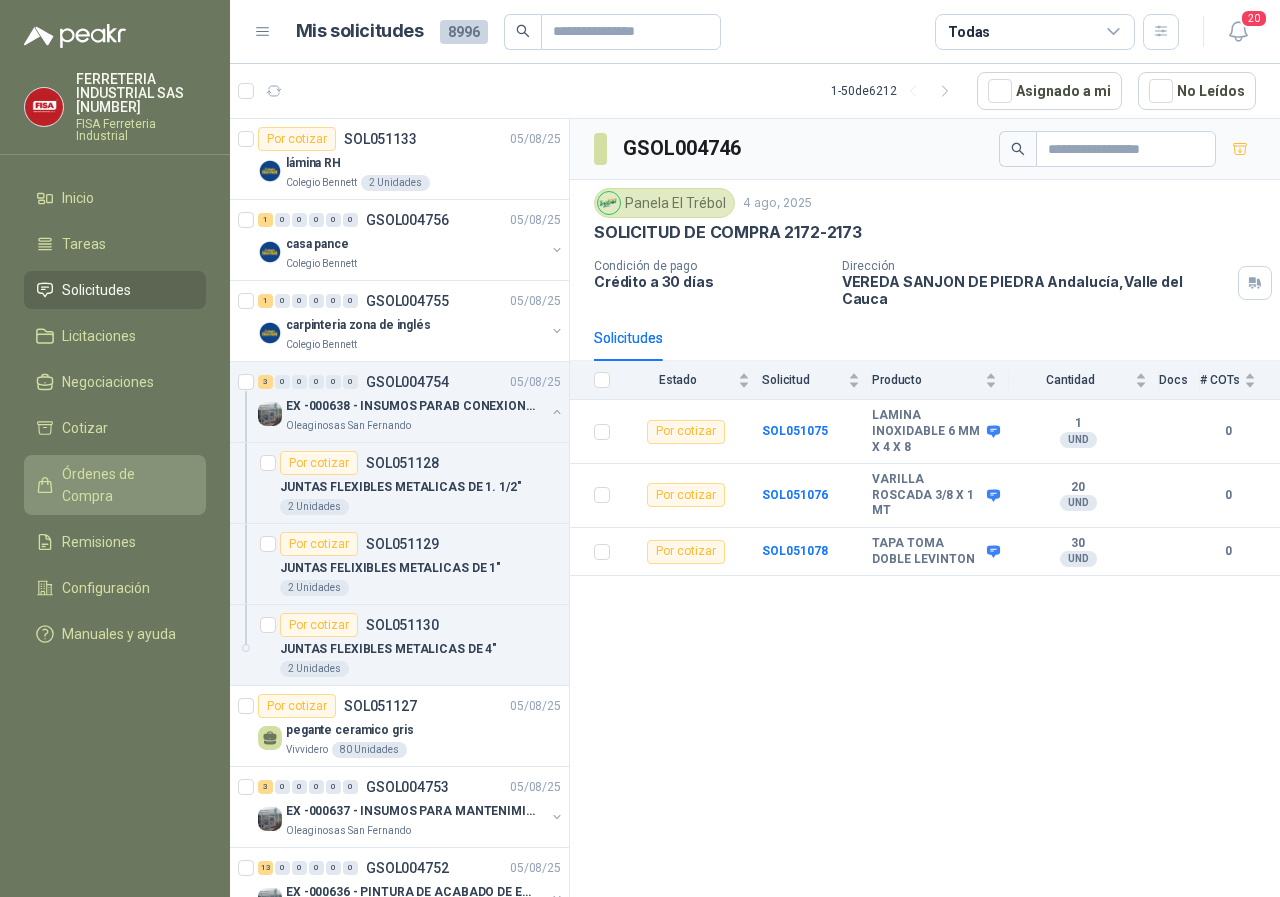 click on "Órdenes de Compra" at bounding box center [124, 485] 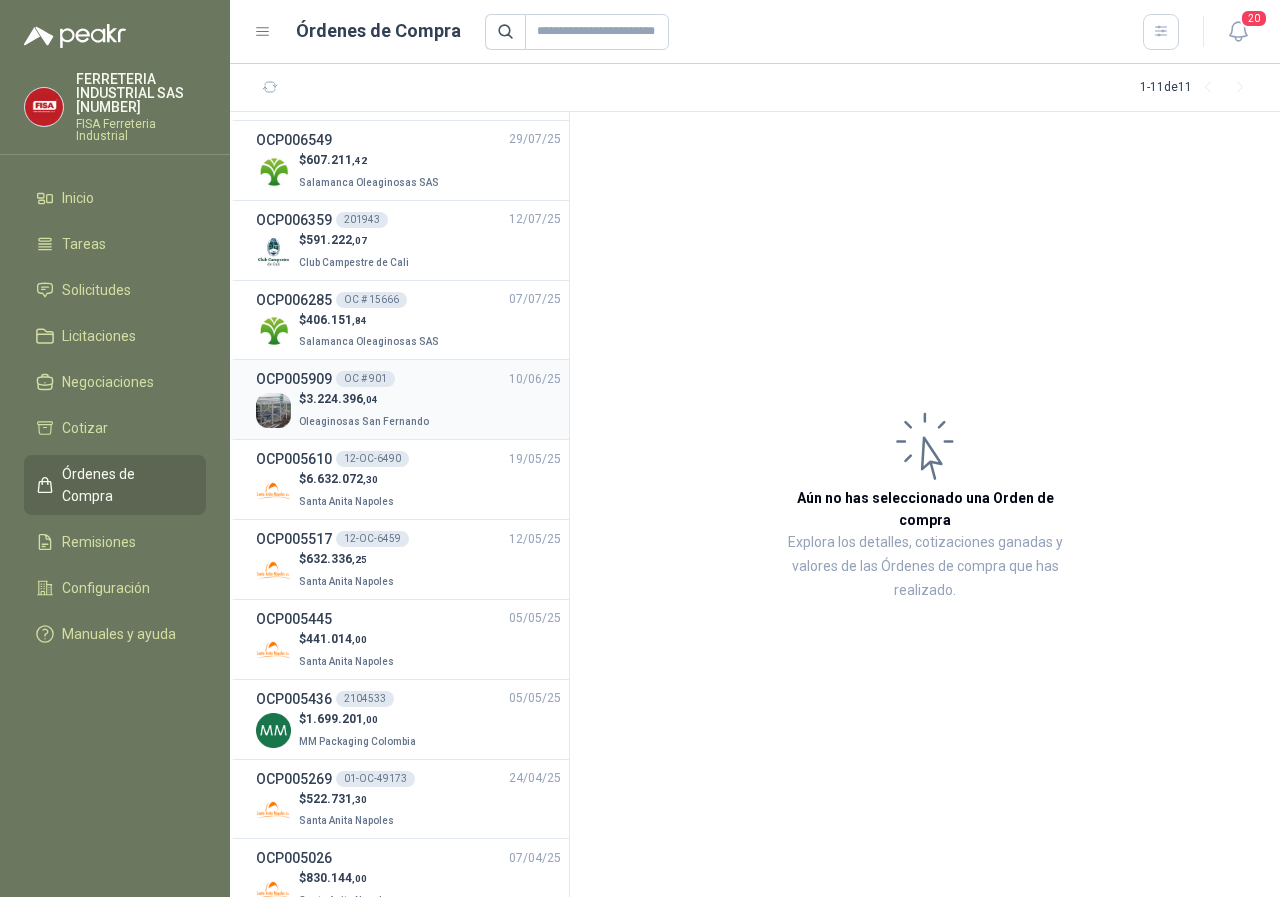 scroll, scrollTop: 120, scrollLeft: 0, axis: vertical 